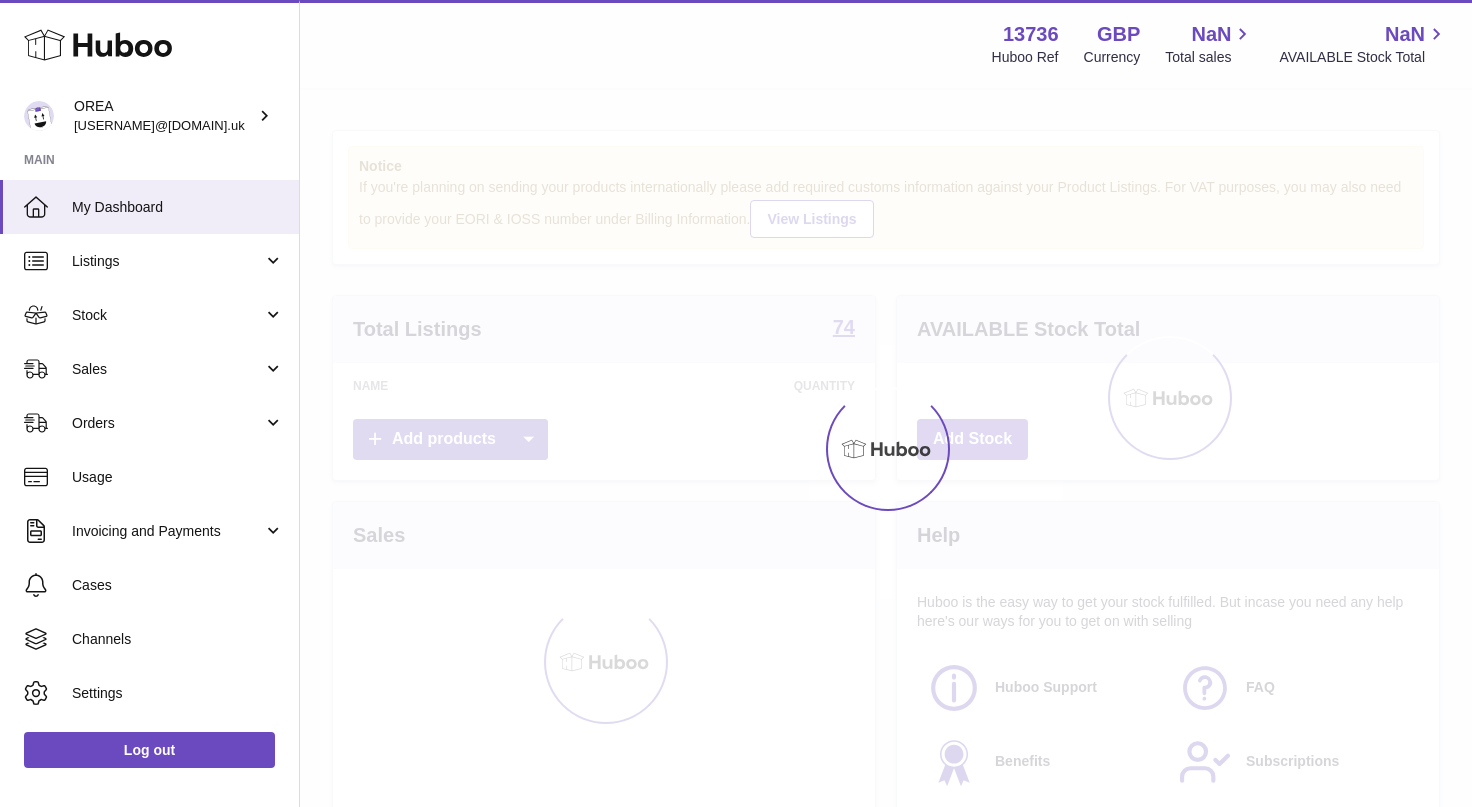scroll, scrollTop: 0, scrollLeft: 0, axis: both 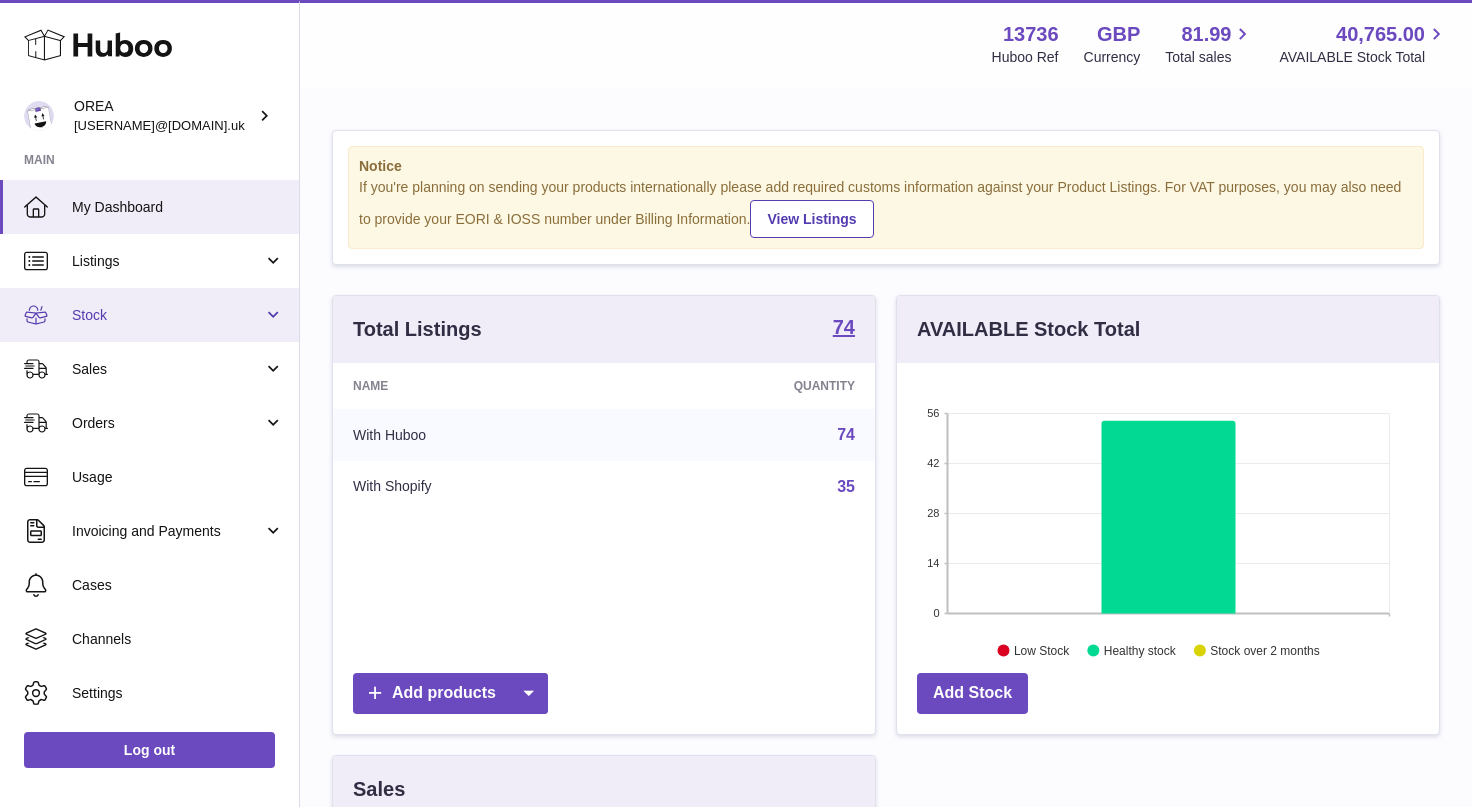 click on "Stock" at bounding box center [167, 315] 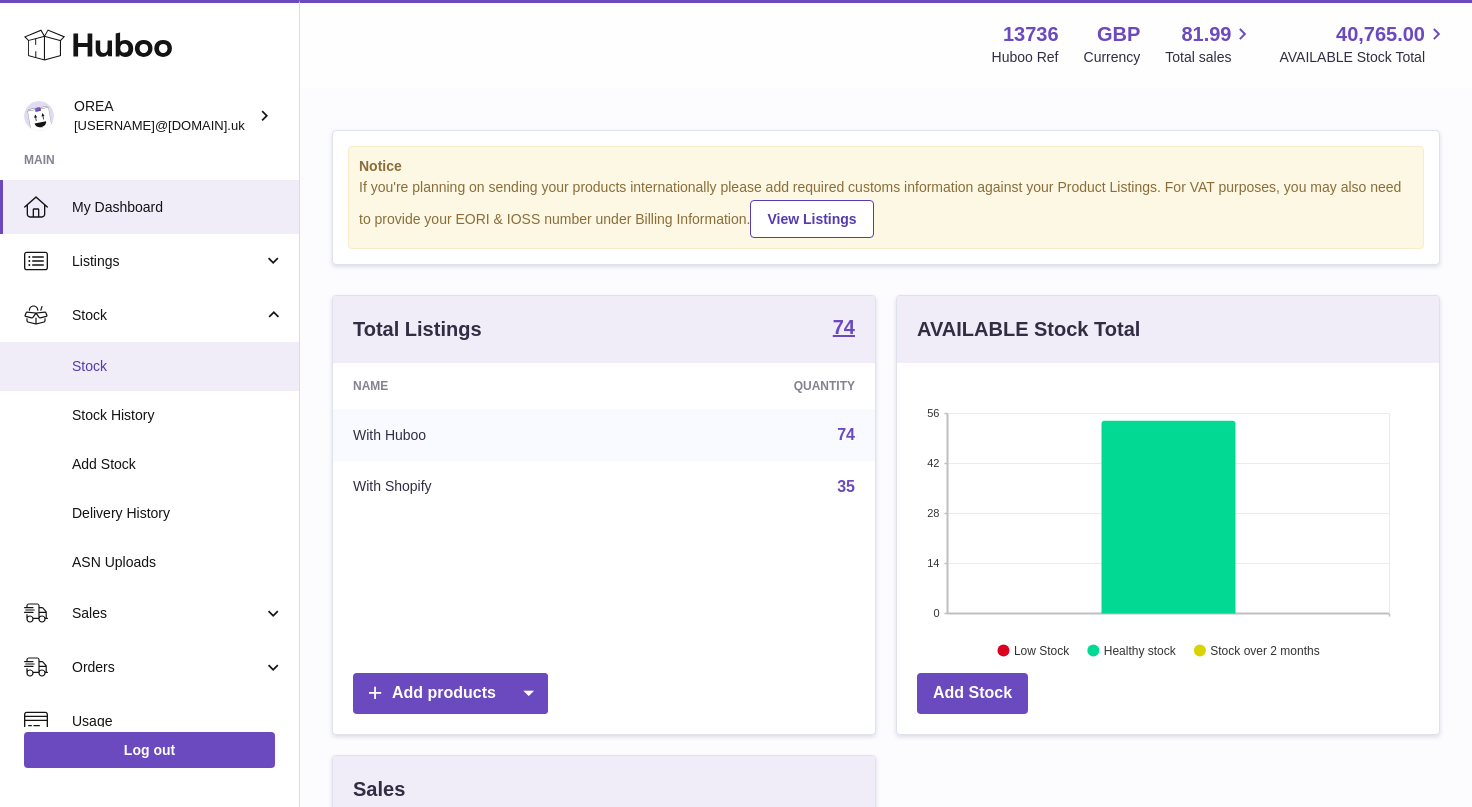 click on "Stock" at bounding box center (178, 366) 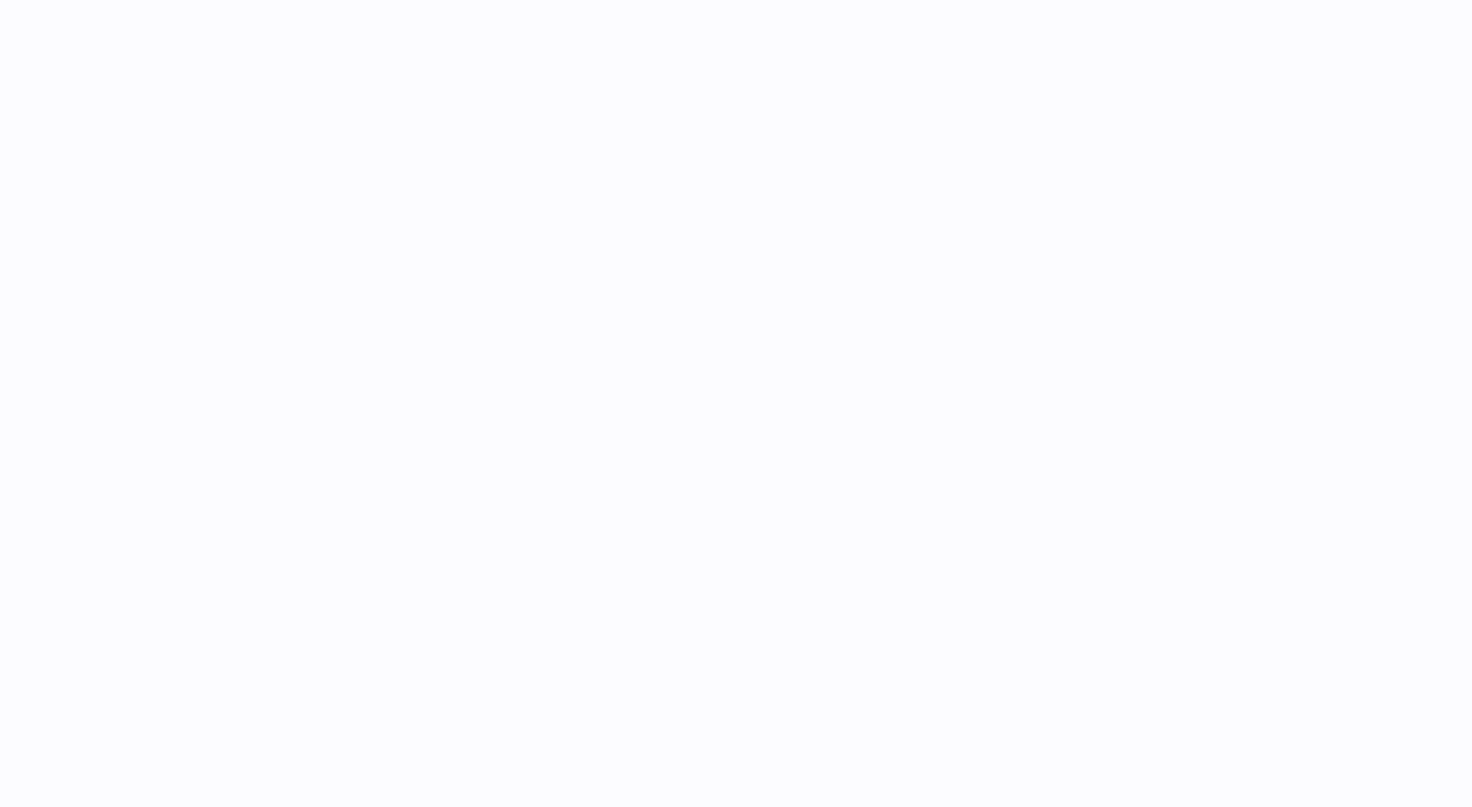scroll, scrollTop: 0, scrollLeft: 0, axis: both 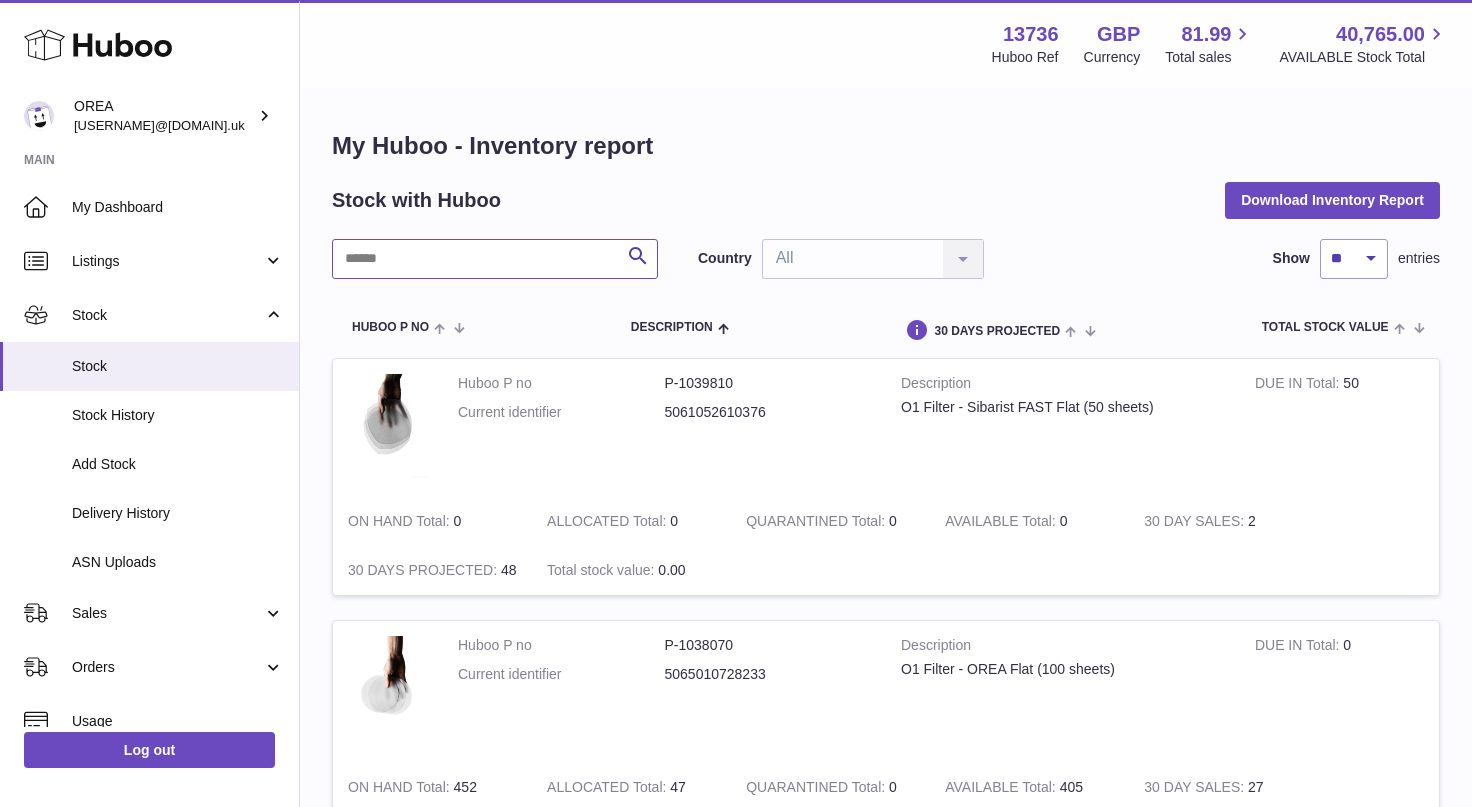 click at bounding box center (495, 259) 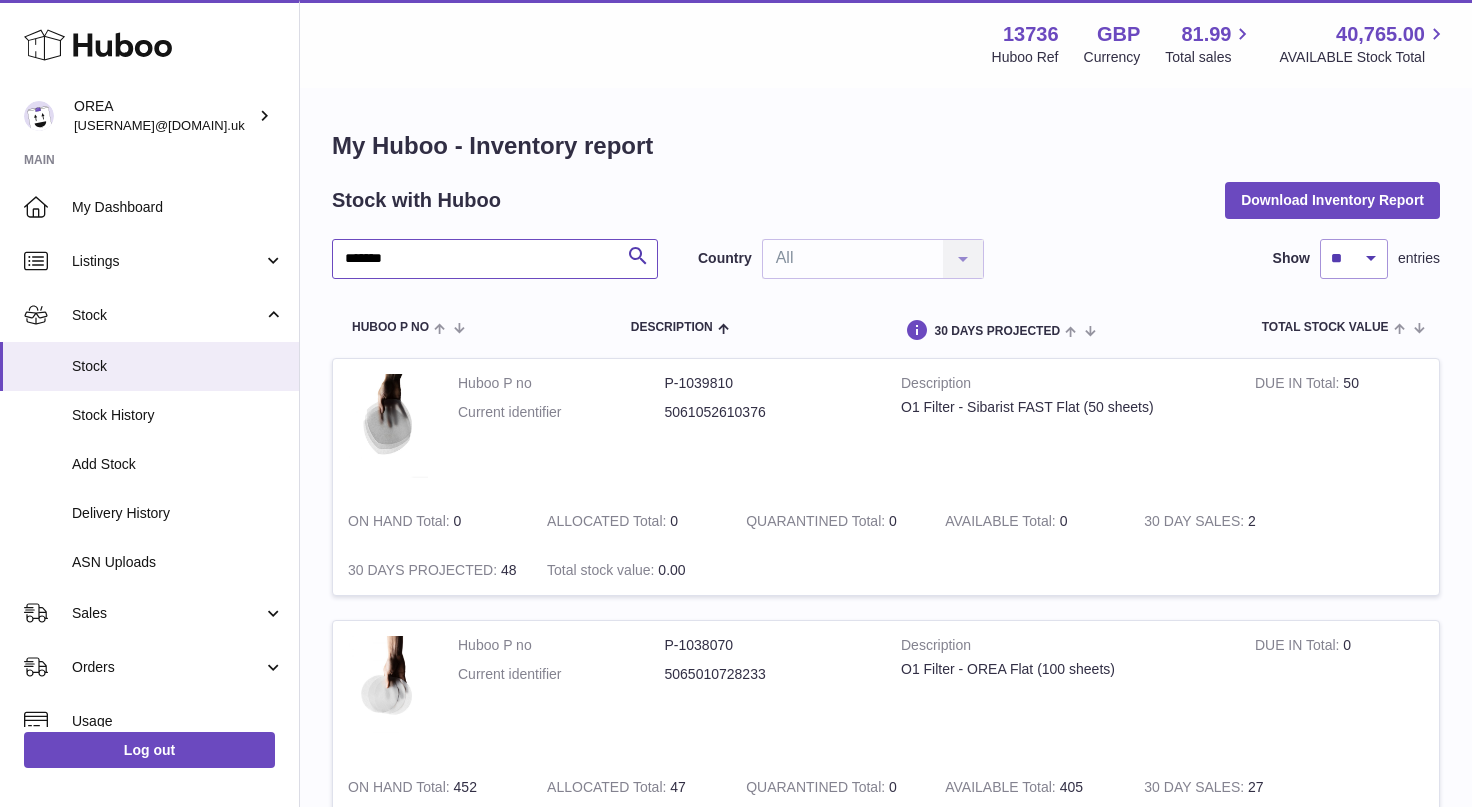 type on "*******" 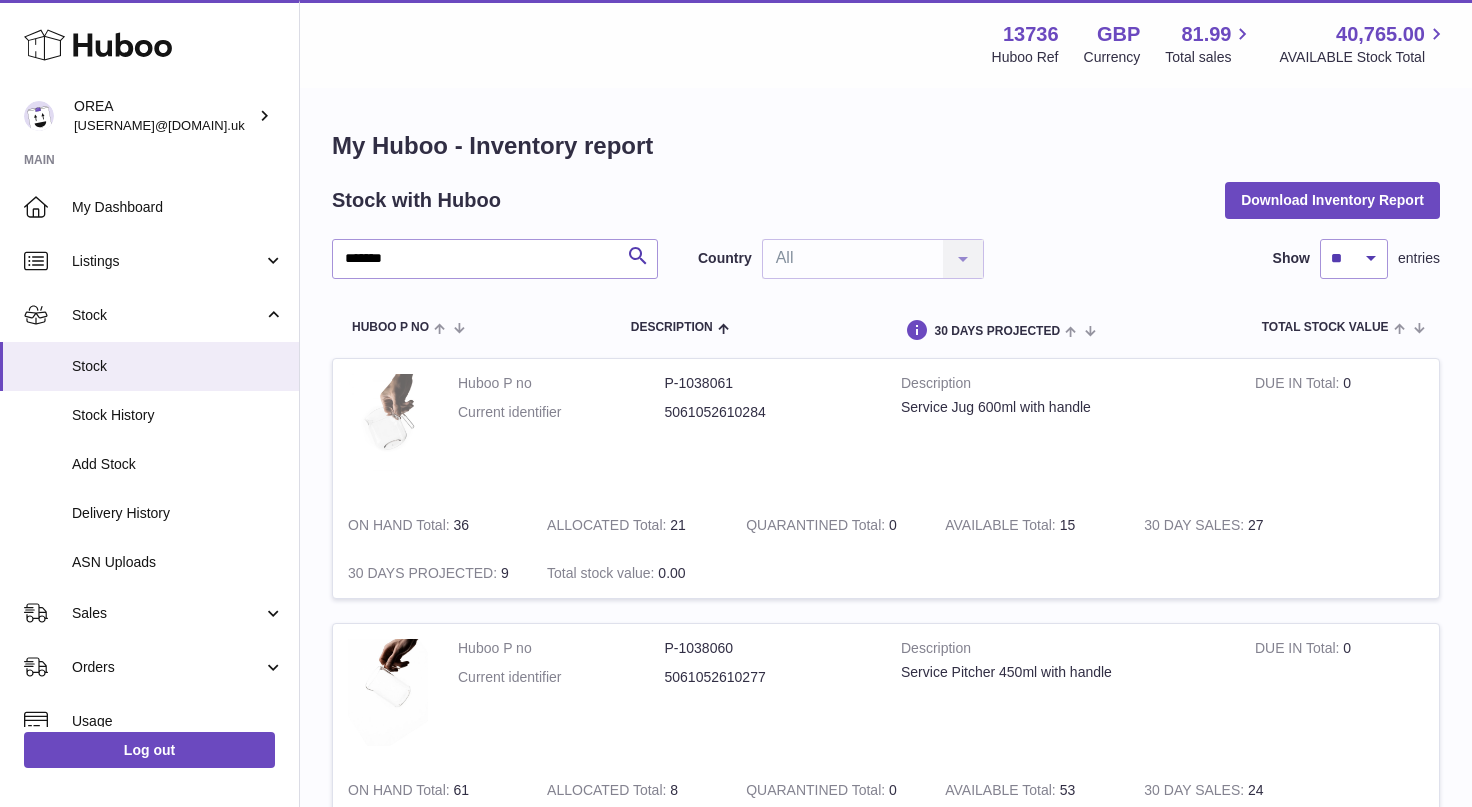 click at bounding box center (388, 427) 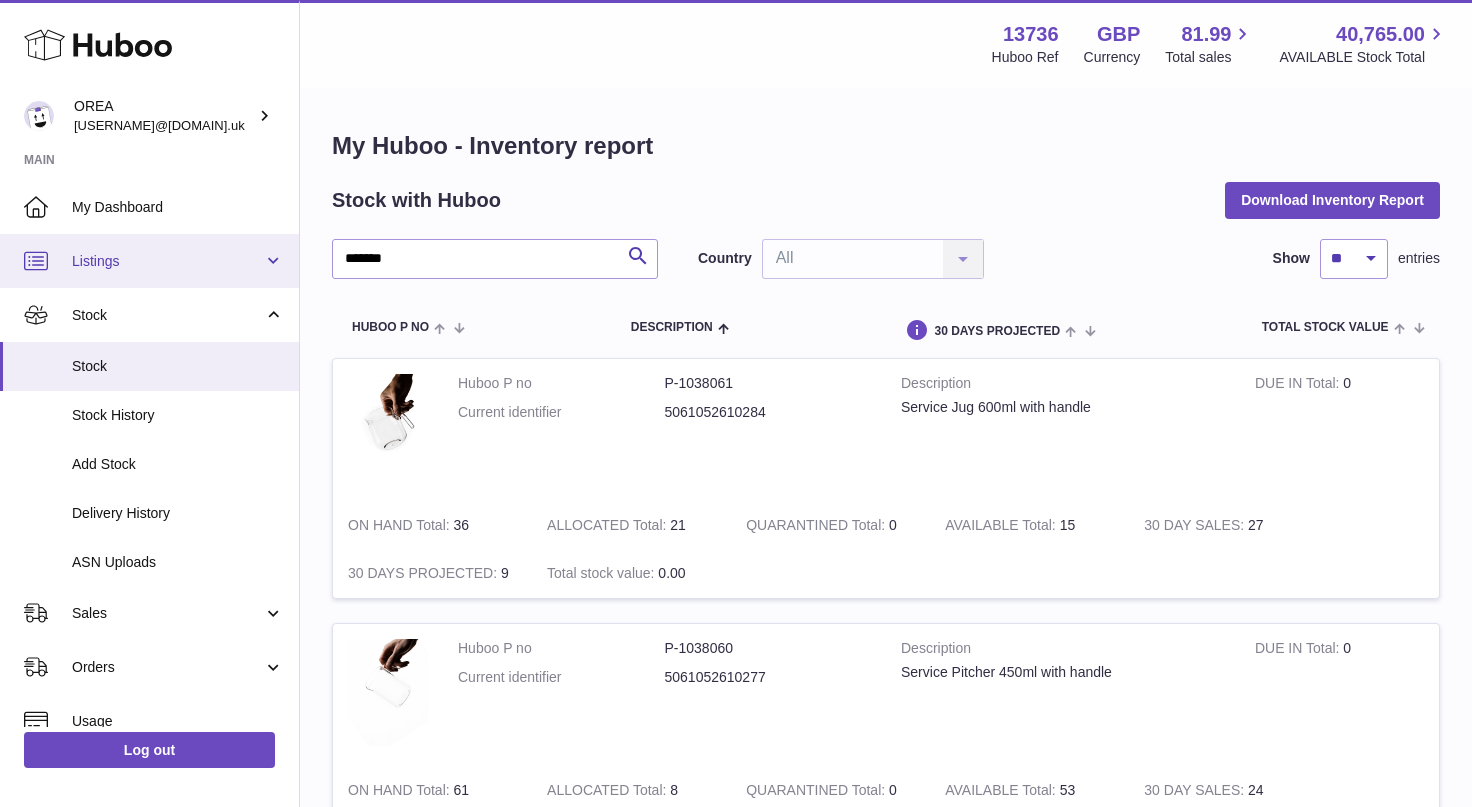 click on "Listings" at bounding box center [149, 261] 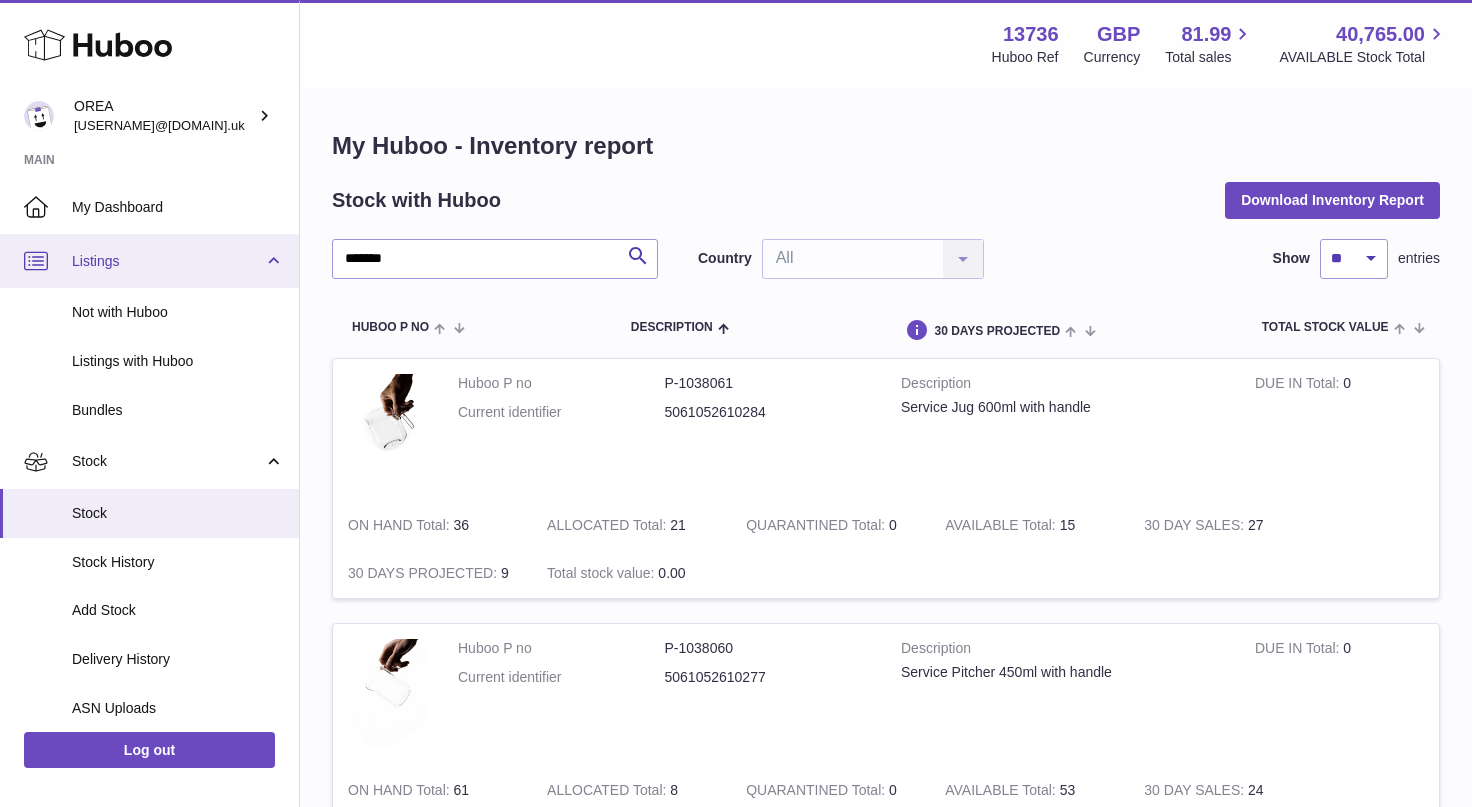 click on "Listings" at bounding box center [149, 261] 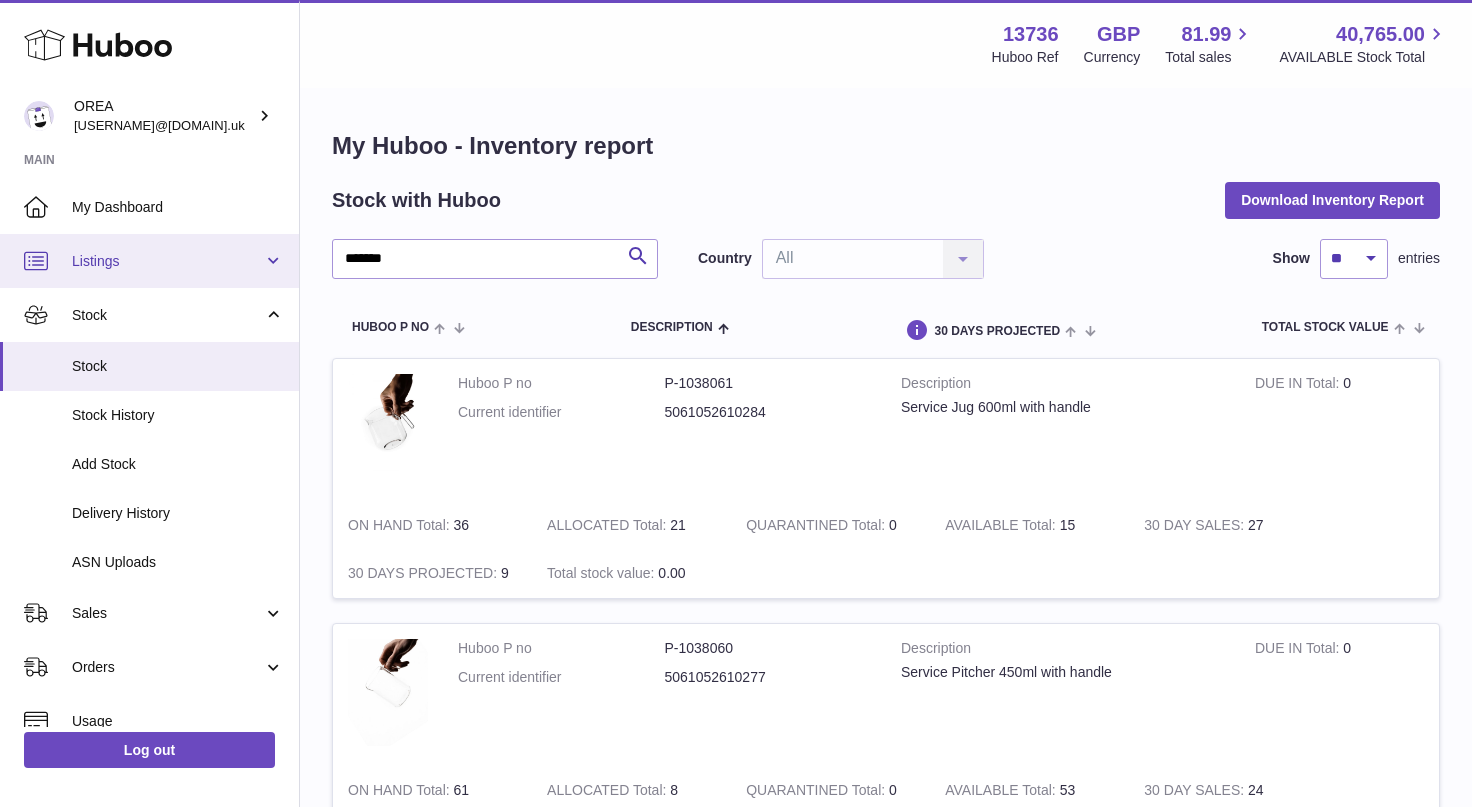 click on "Listings" at bounding box center [149, 261] 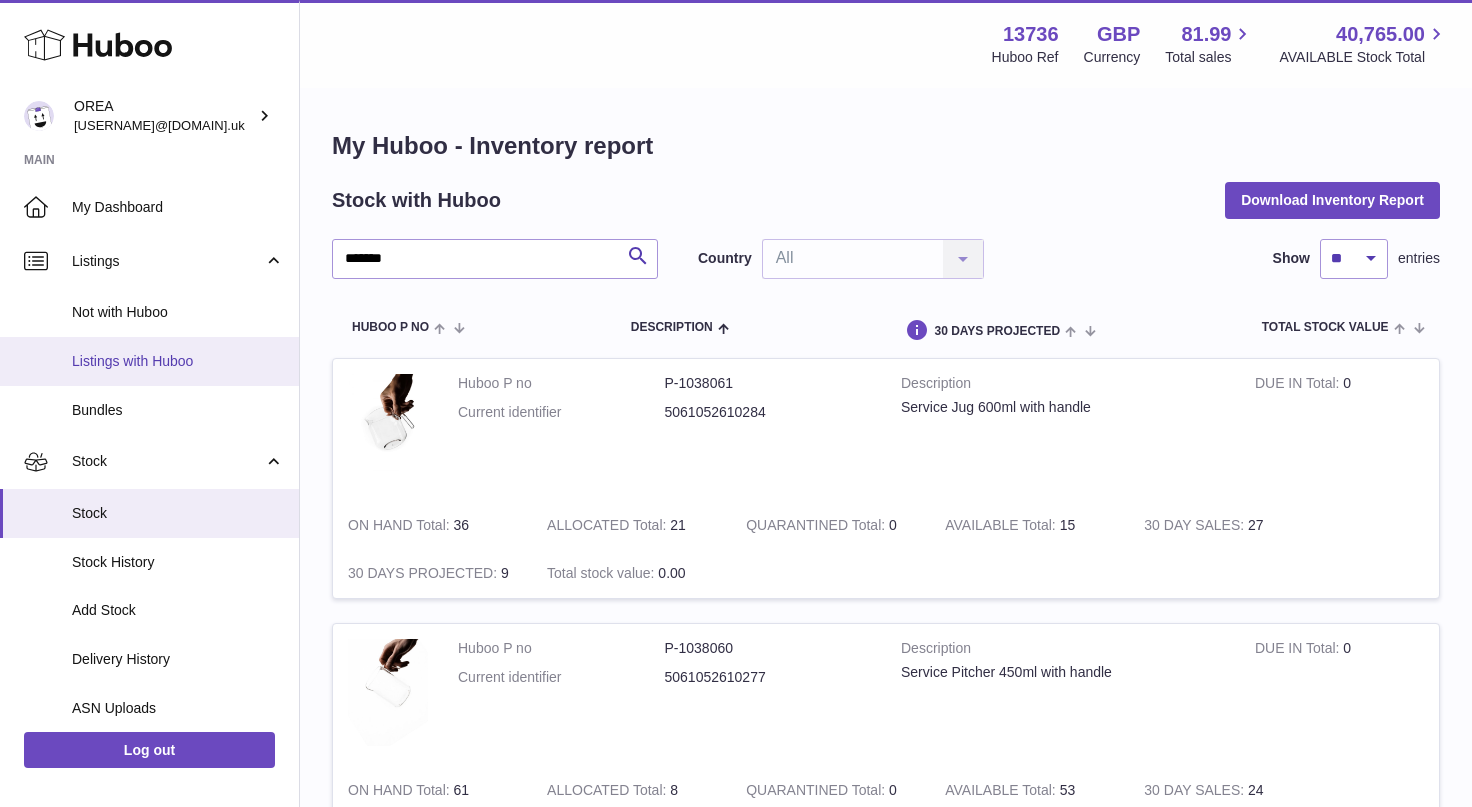 click on "Listings with Huboo" at bounding box center (178, 361) 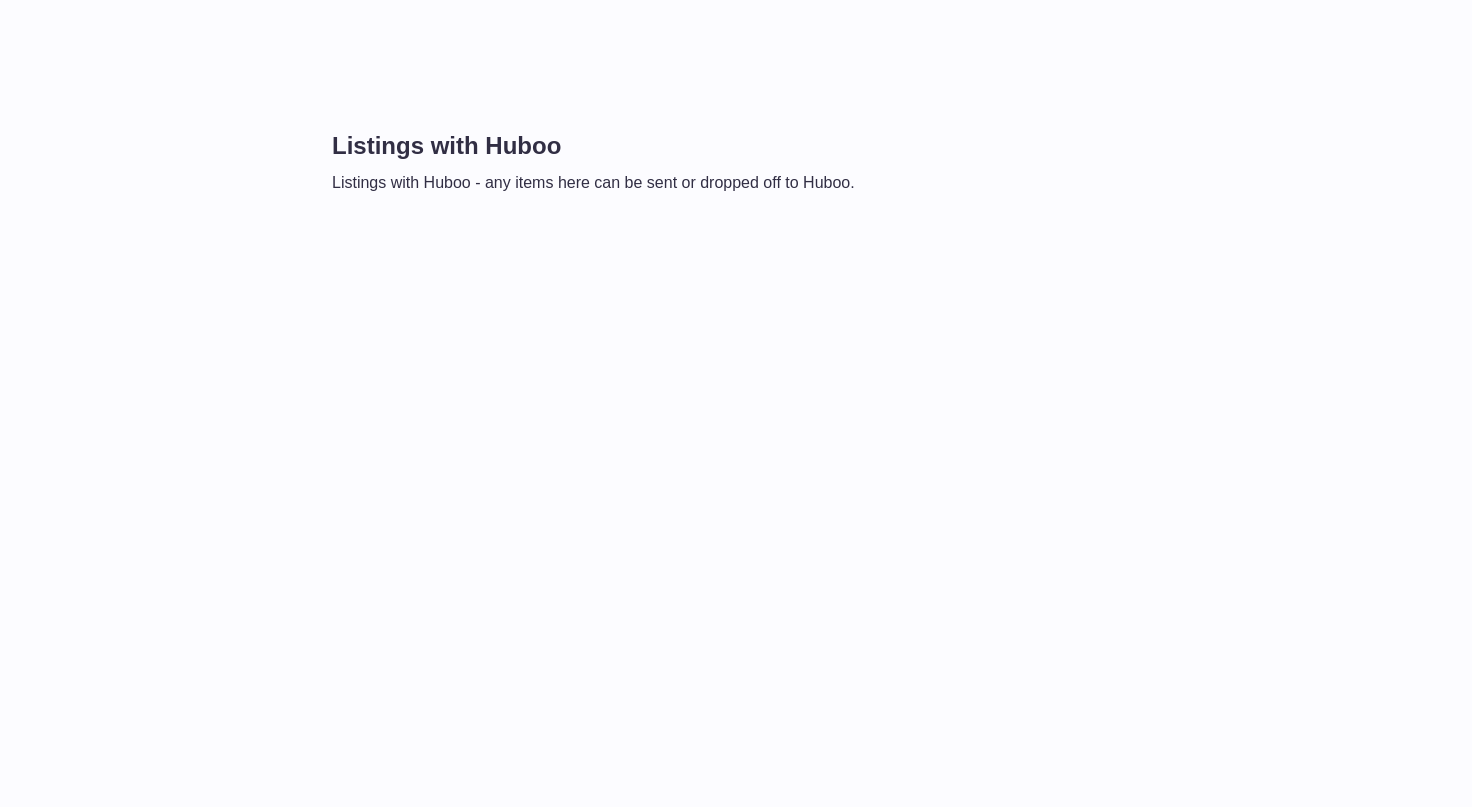 scroll, scrollTop: 0, scrollLeft: 0, axis: both 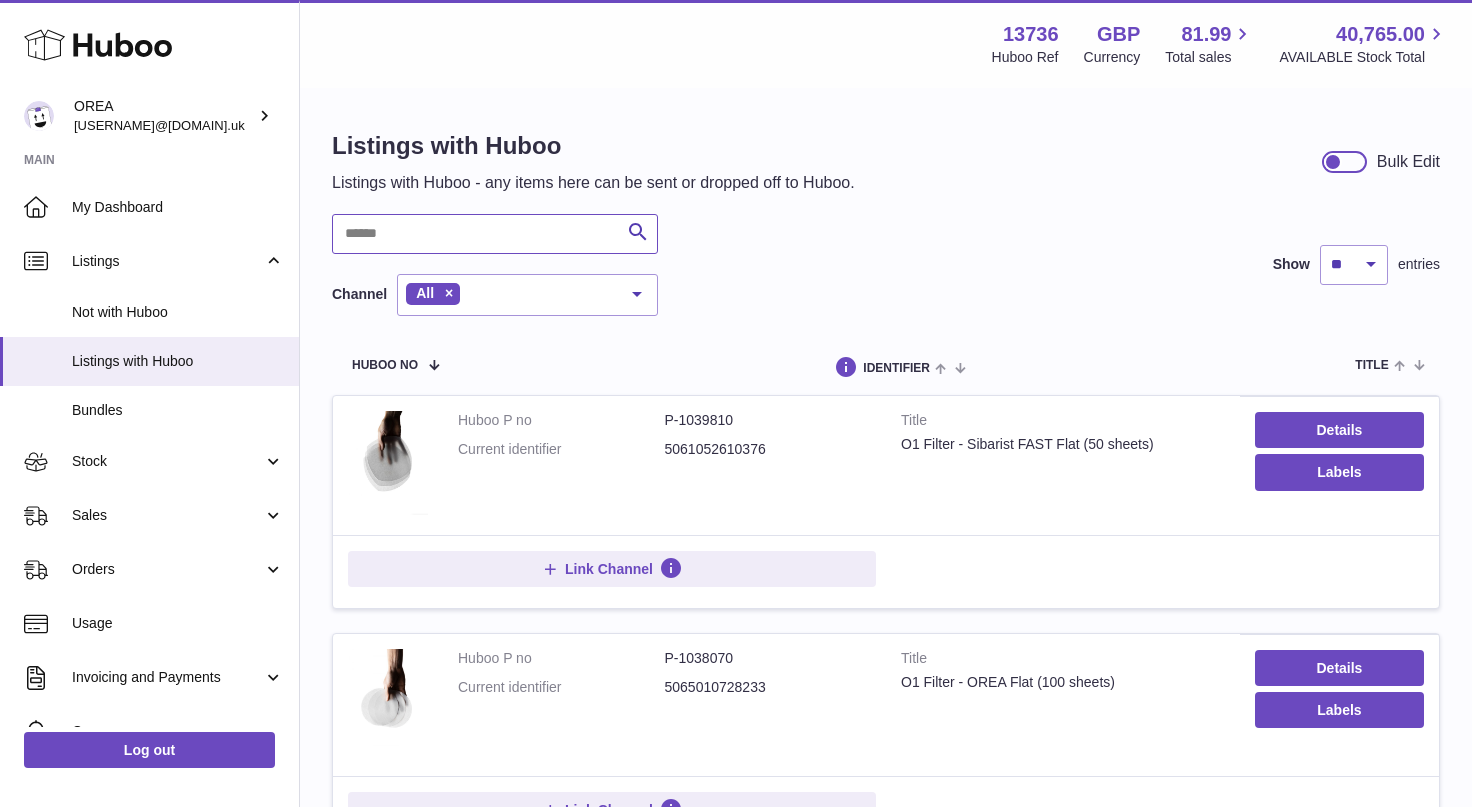click at bounding box center [495, 234] 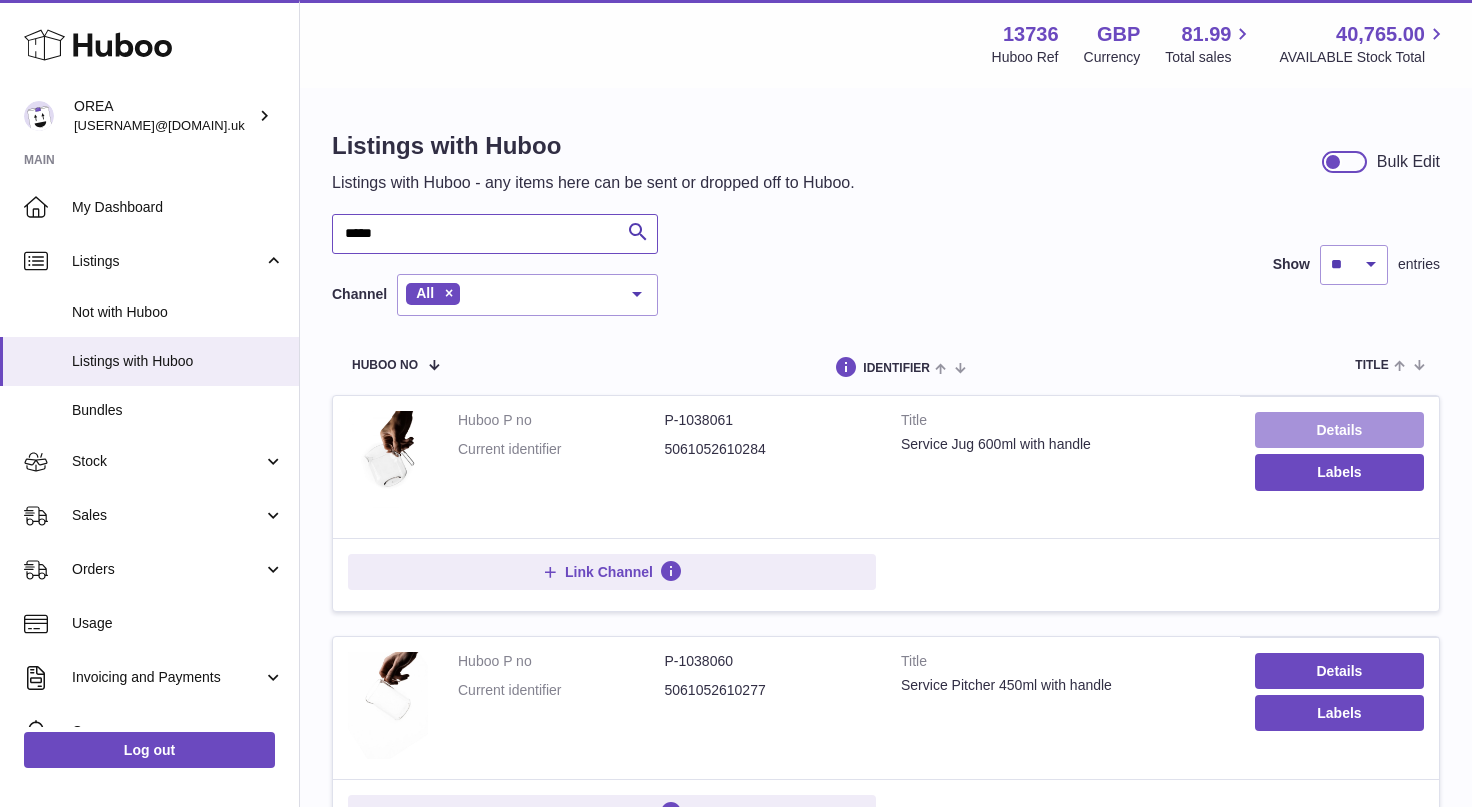 type on "*****" 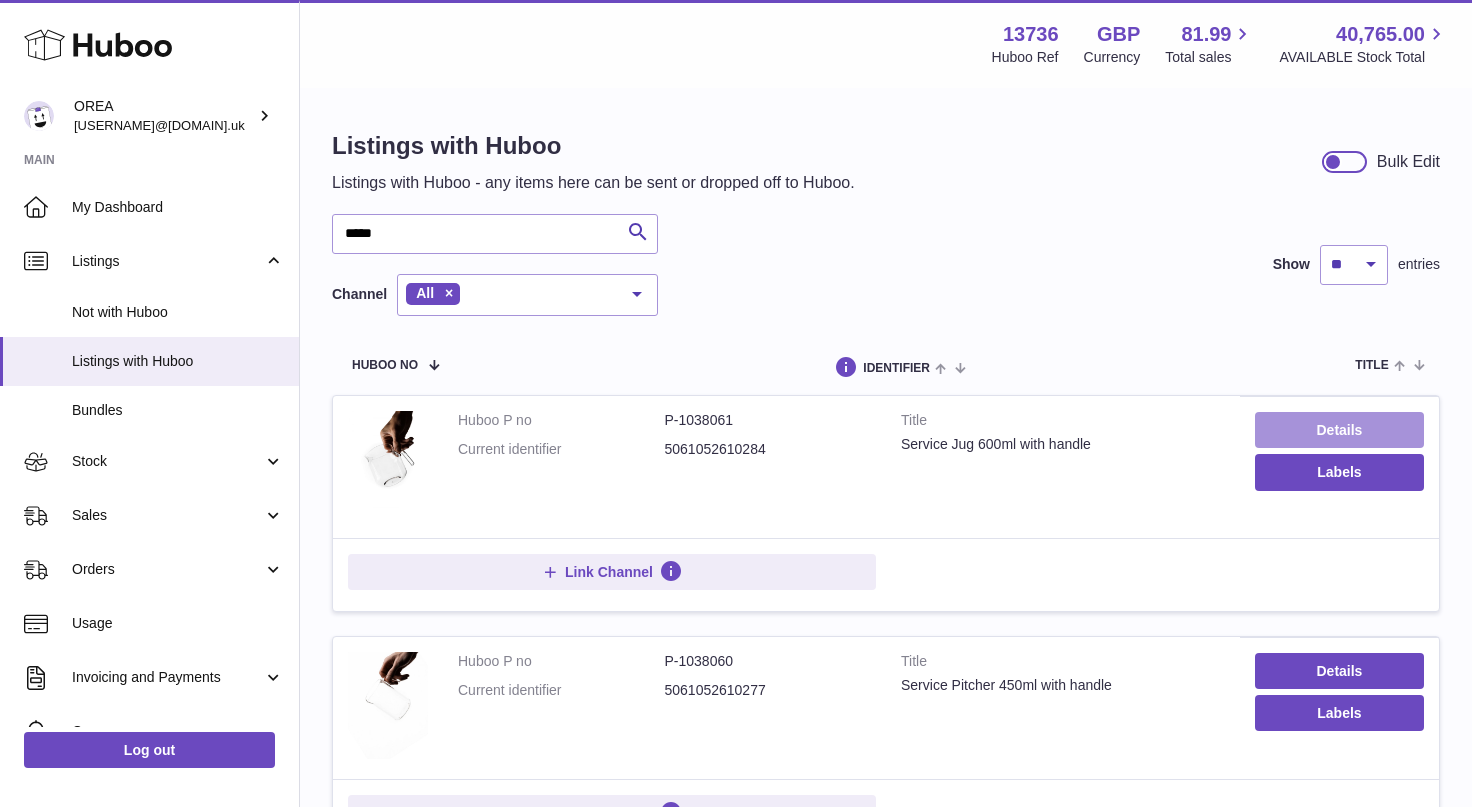 click on "Details" at bounding box center (1339, 430) 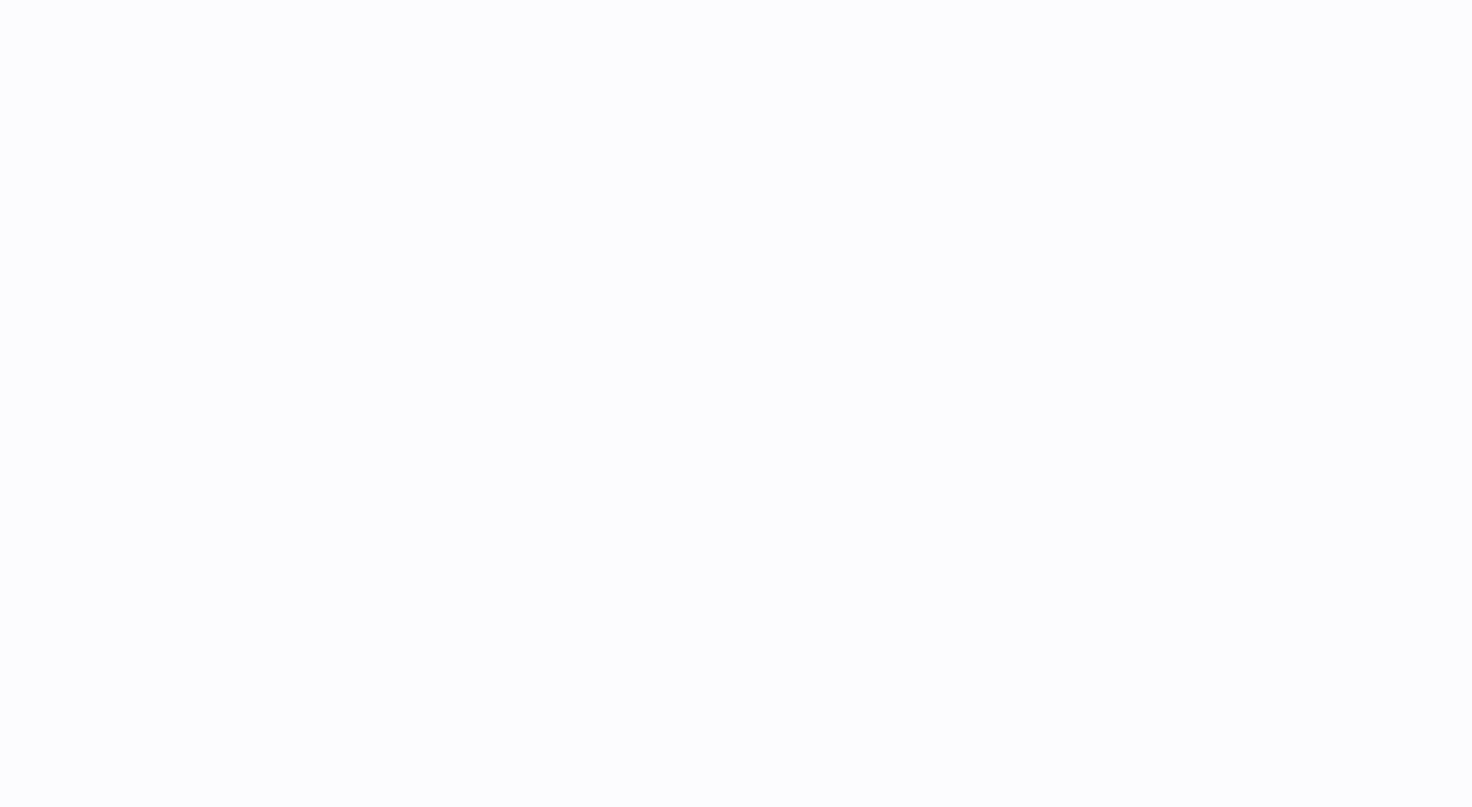 scroll, scrollTop: 0, scrollLeft: 0, axis: both 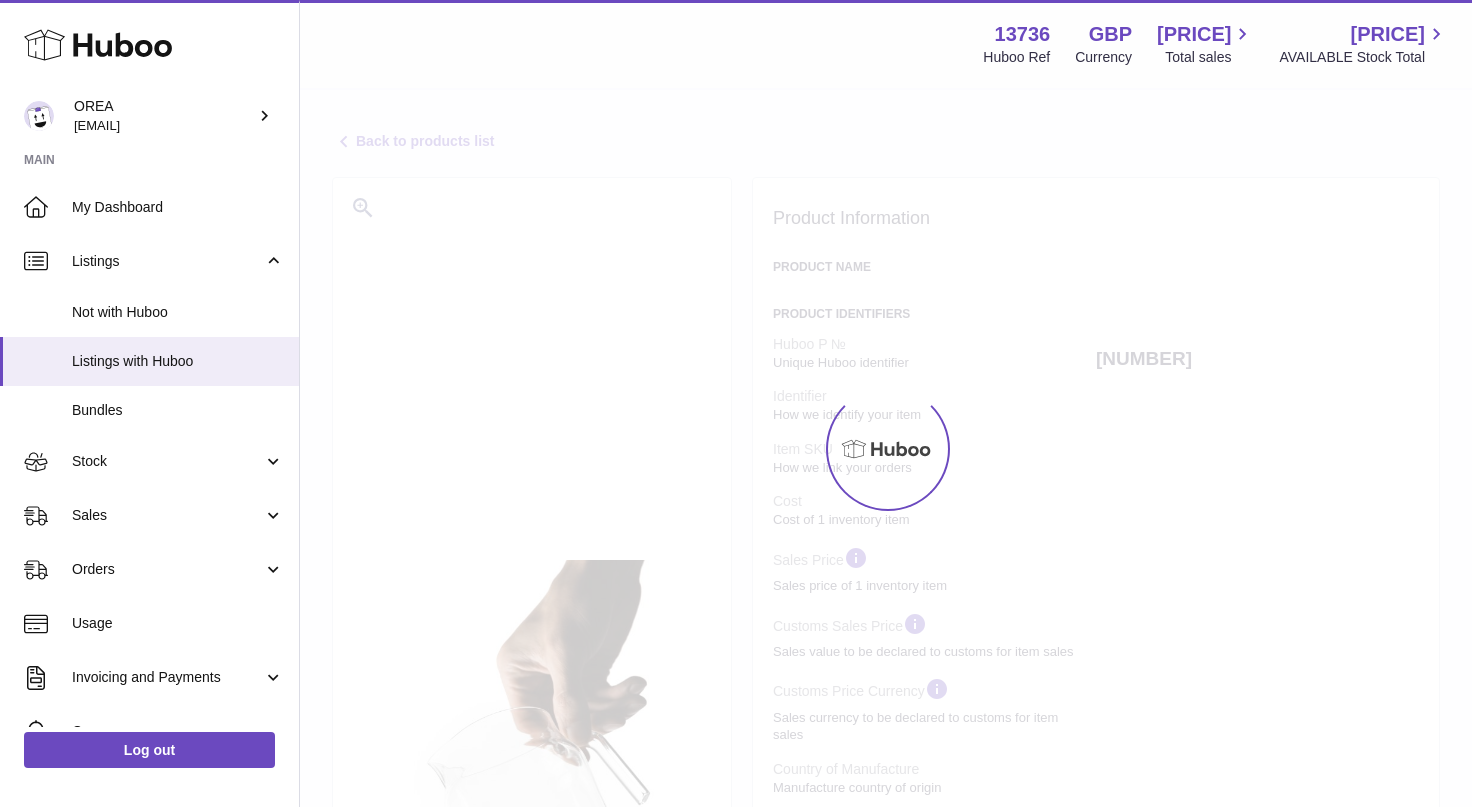 select on "***" 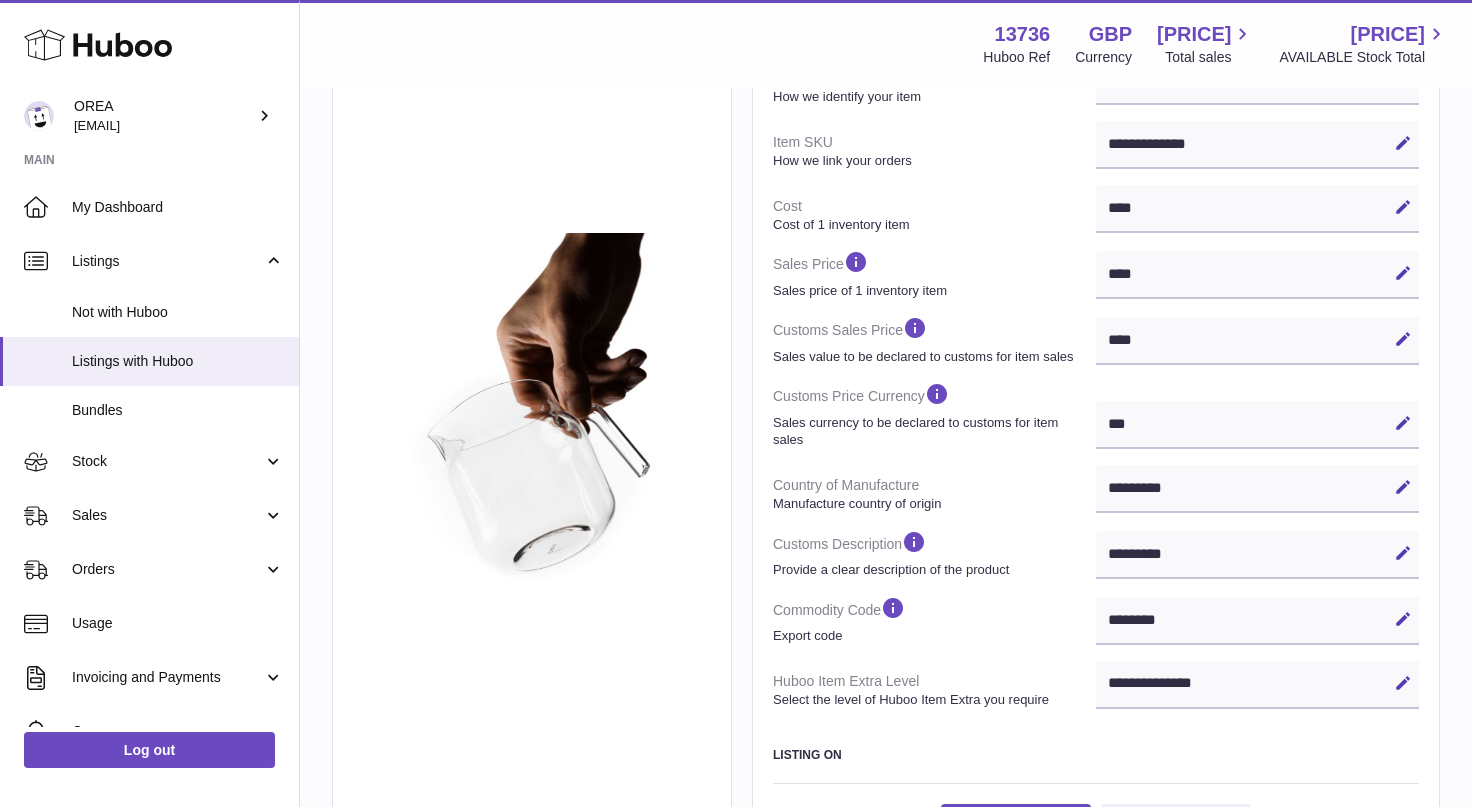 scroll, scrollTop: 452, scrollLeft: 0, axis: vertical 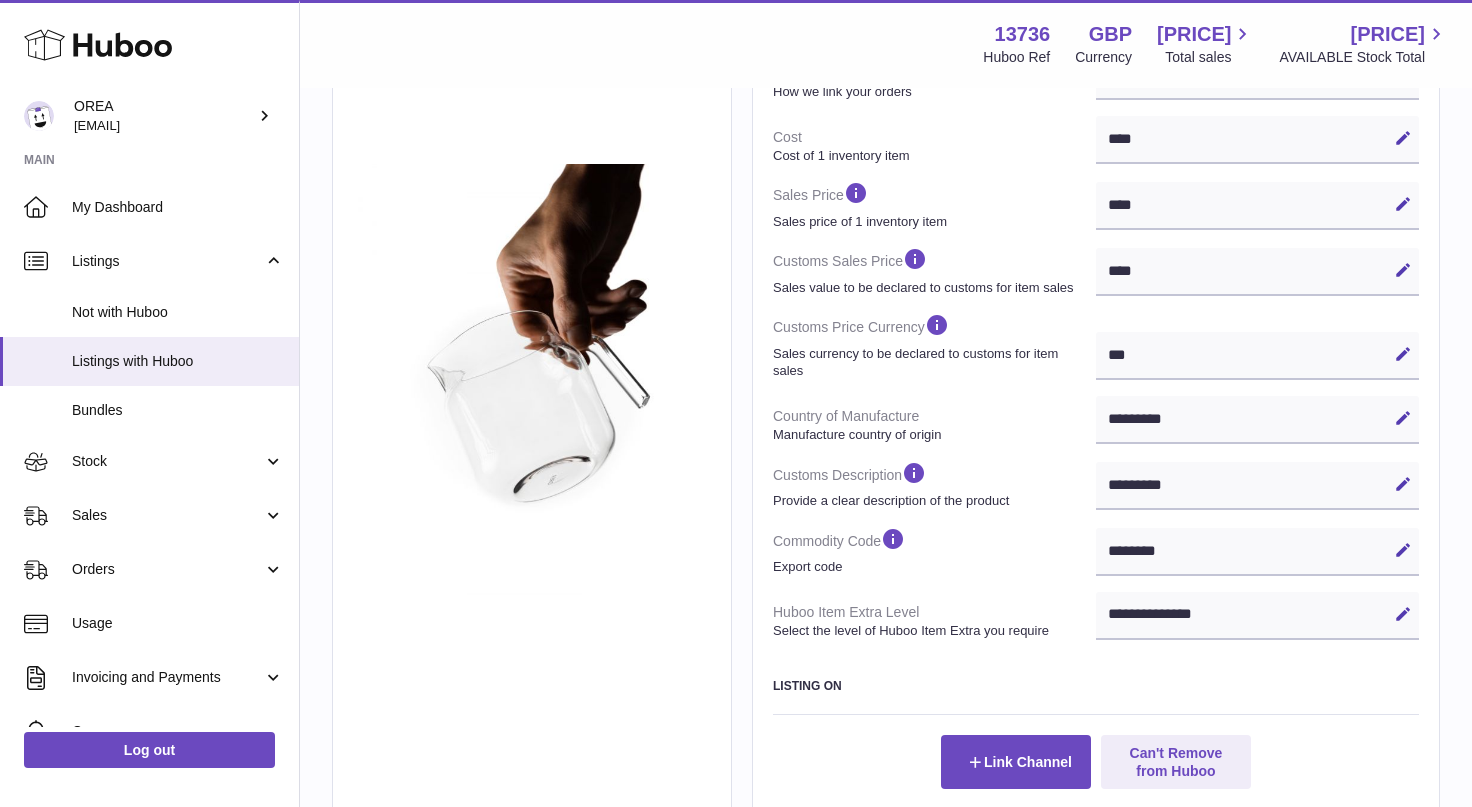 click on "Select the level of Huboo Item Extra you require" at bounding box center (932, 631) 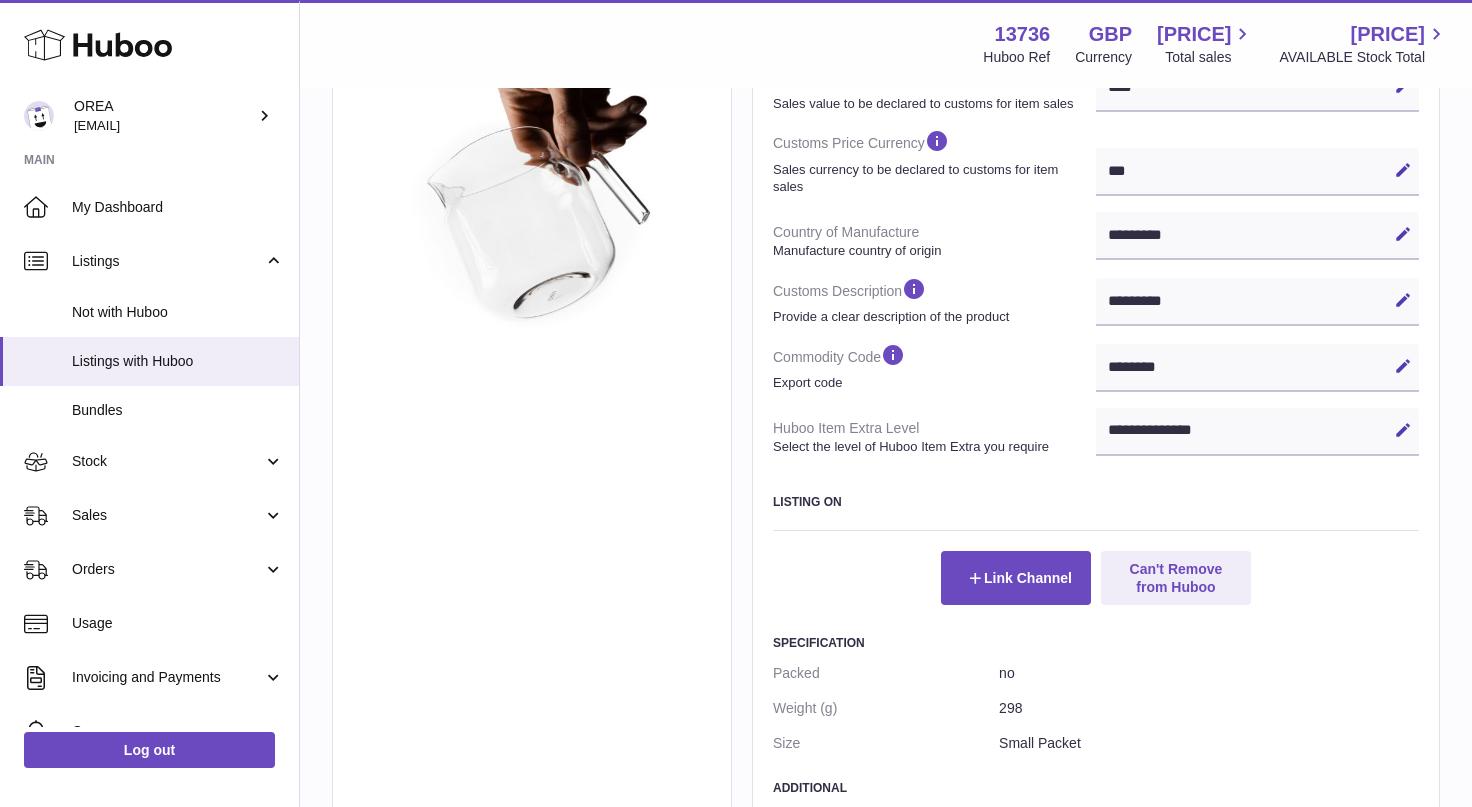 scroll, scrollTop: 605, scrollLeft: 0, axis: vertical 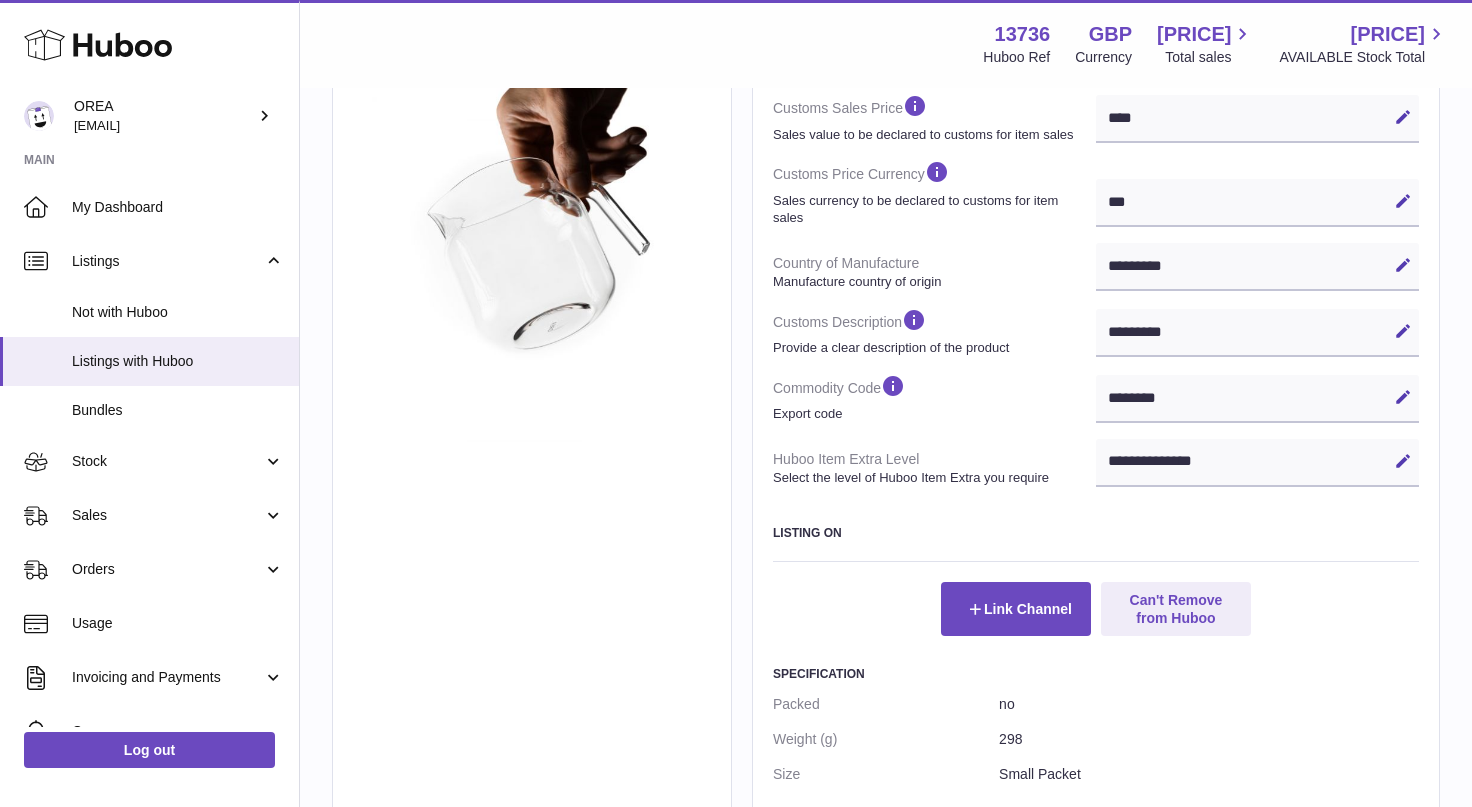 click on "**********" at bounding box center [1257, 463] 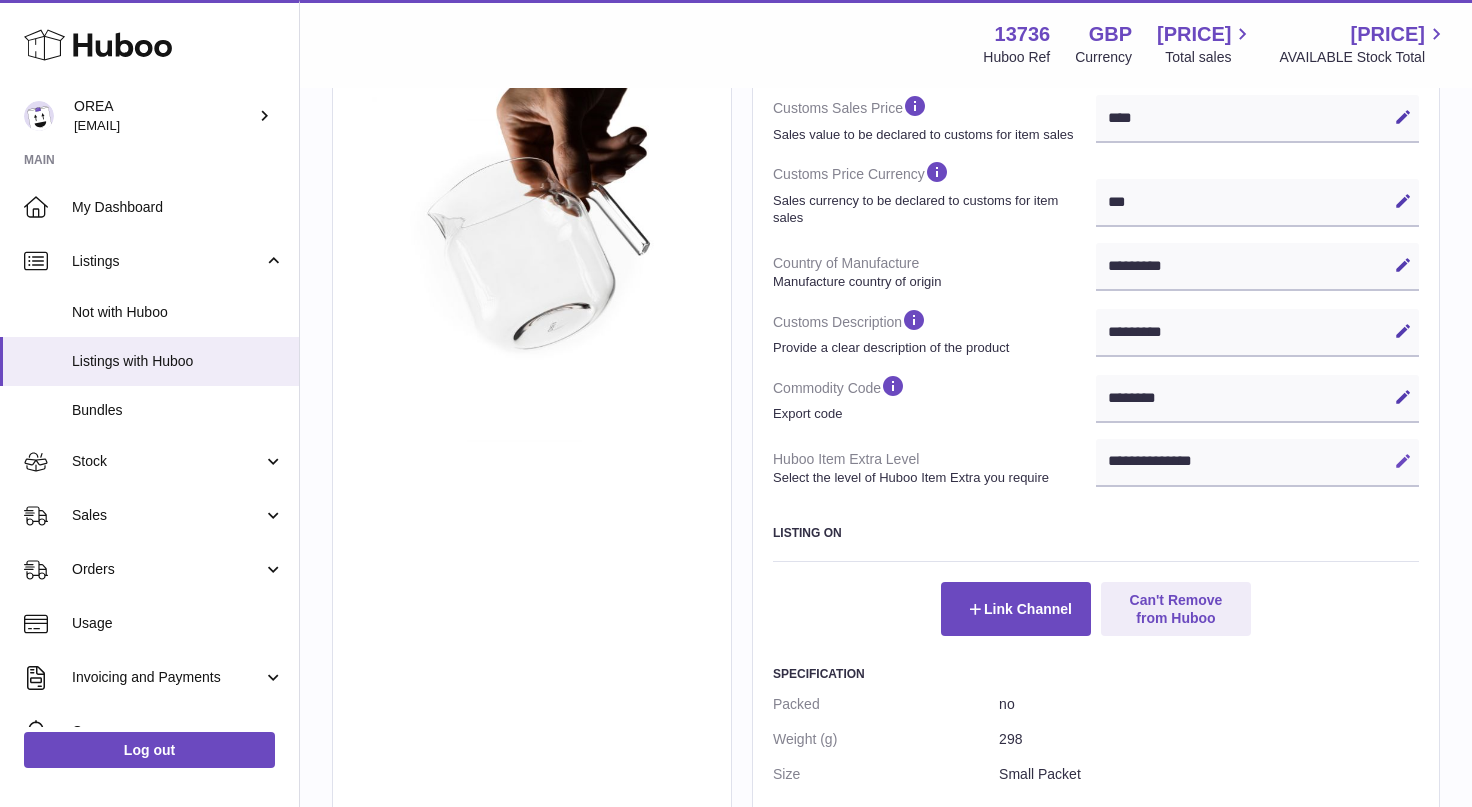 click at bounding box center [1403, 461] 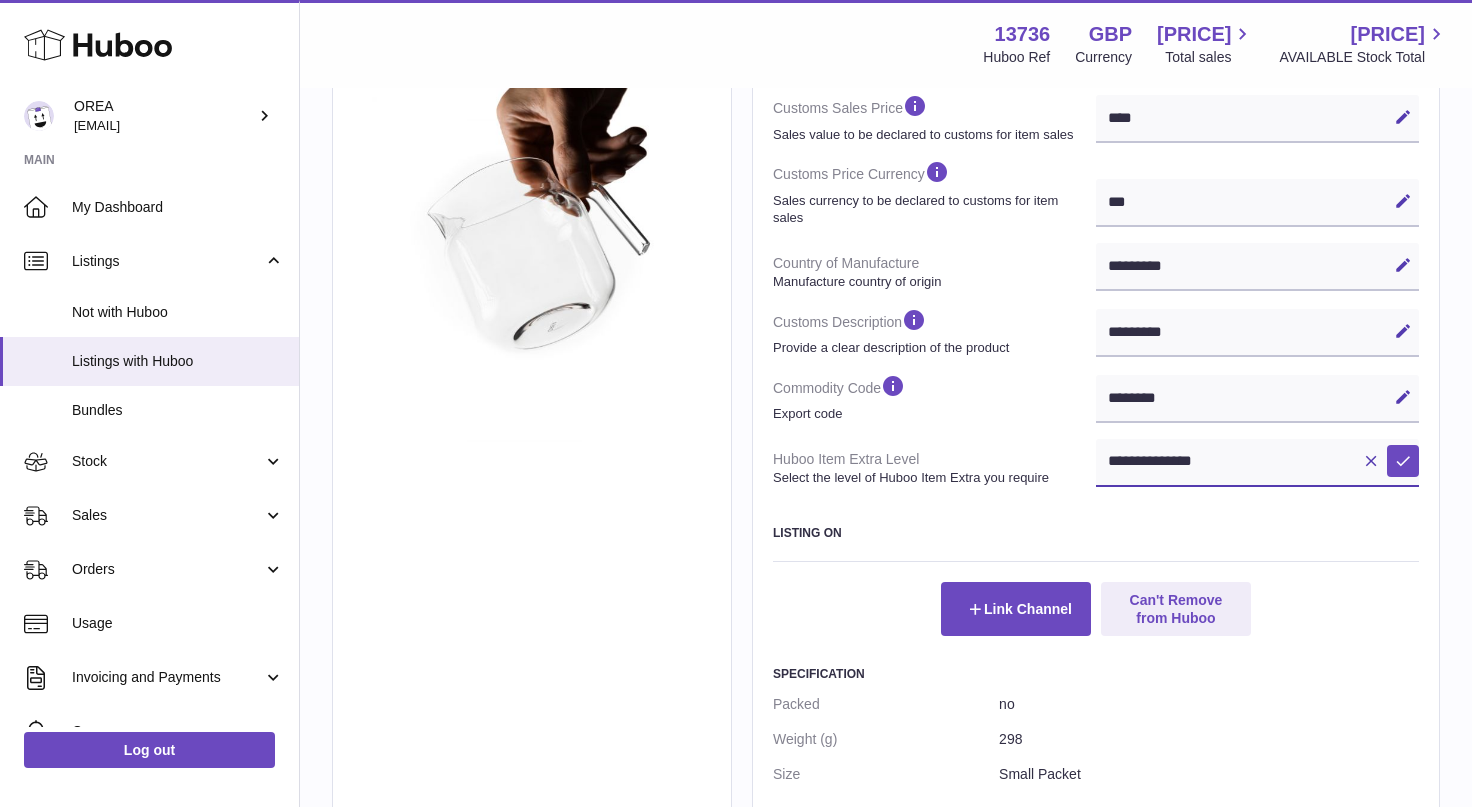 click on "**********" at bounding box center [1257, 463] 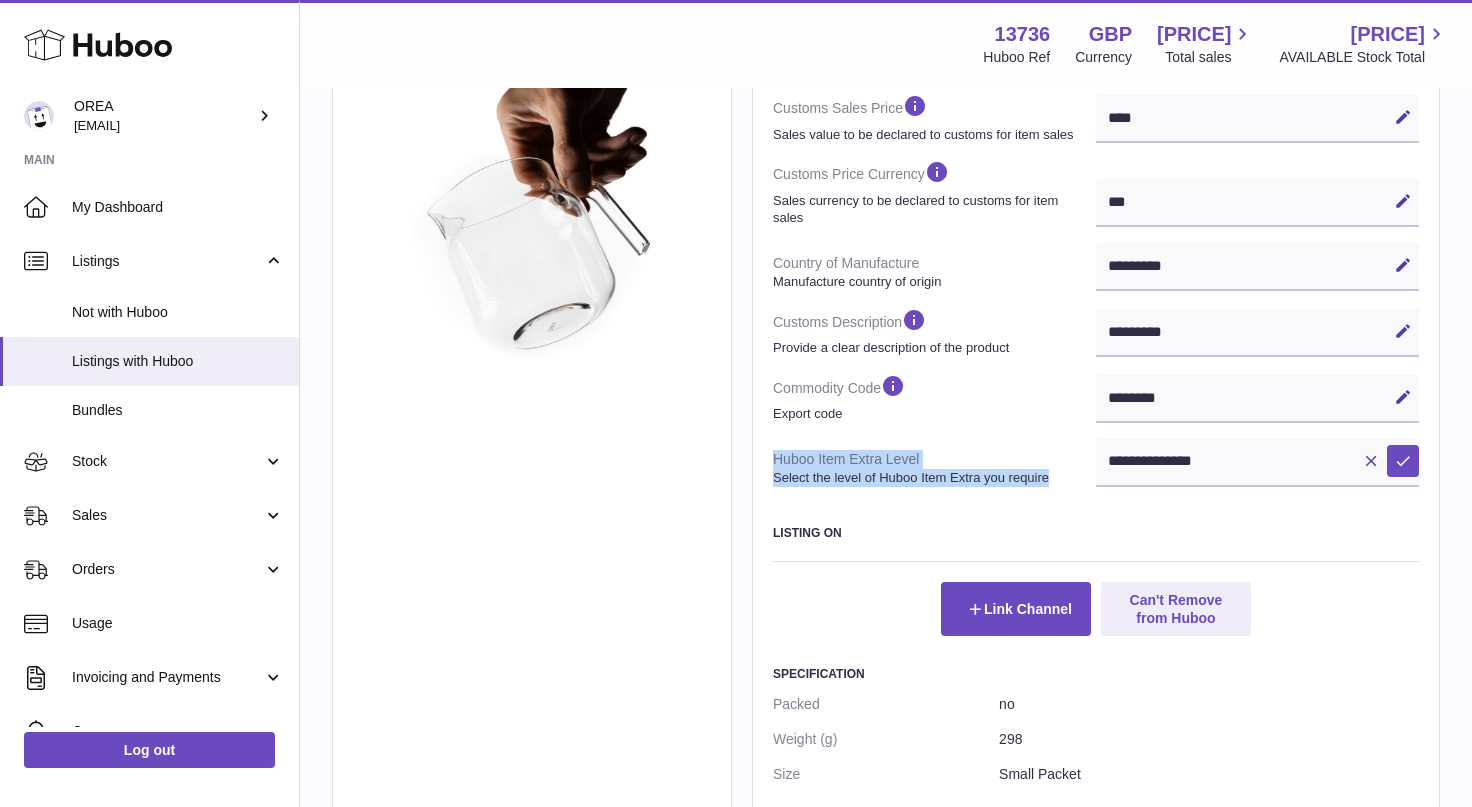drag, startPoint x: 1053, startPoint y: 475, endPoint x: 761, endPoint y: 465, distance: 292.17117 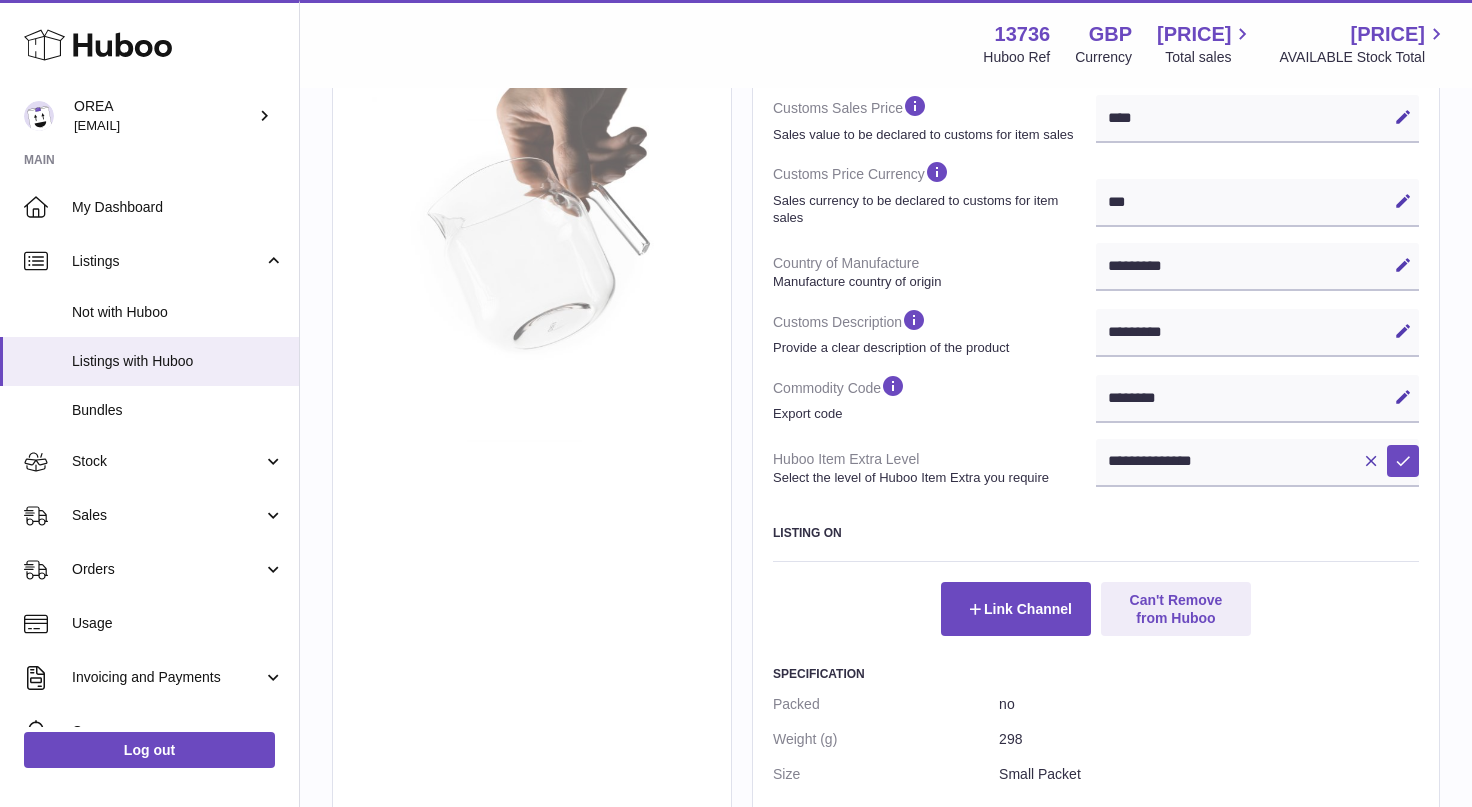 click at bounding box center [532, 249] 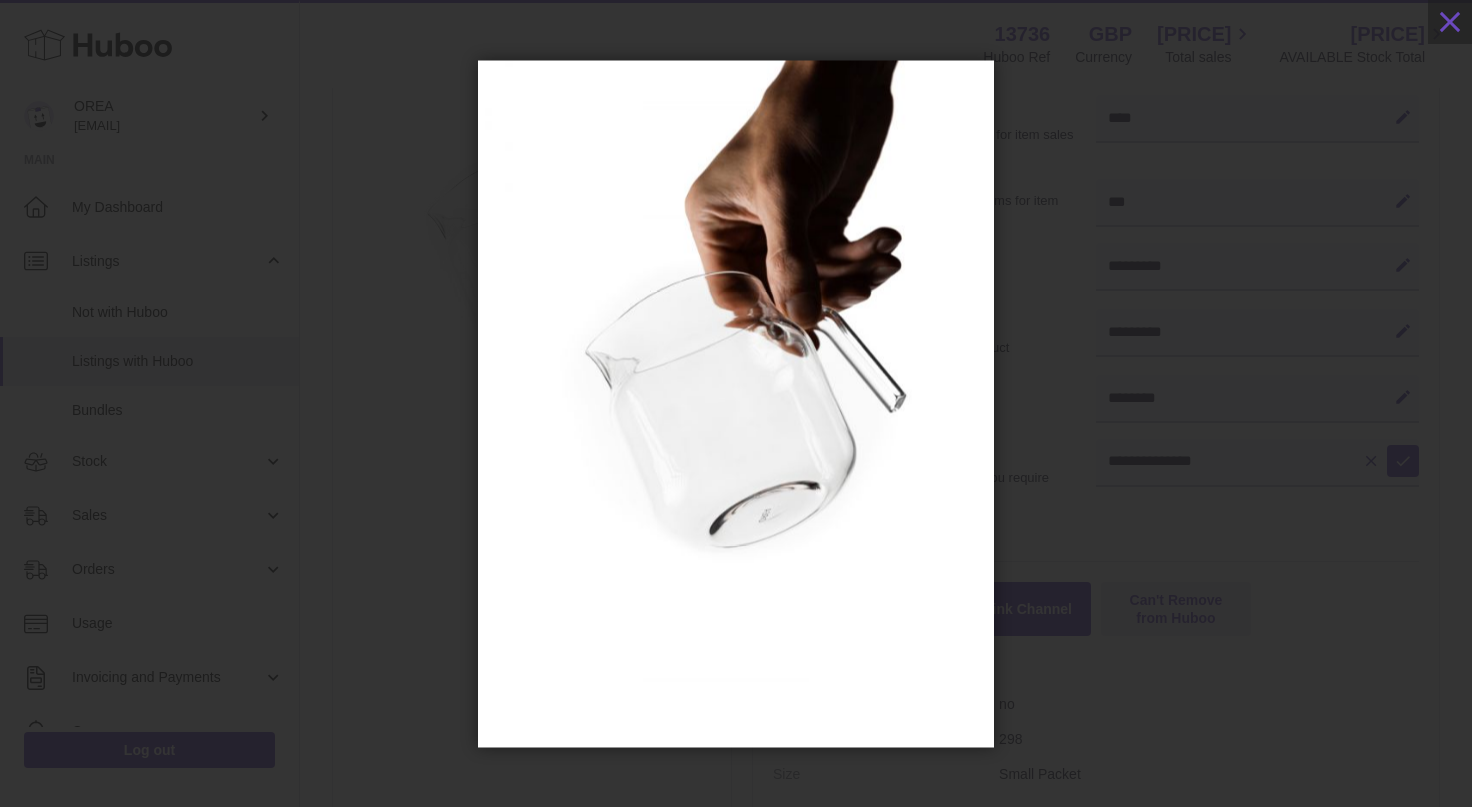 click at bounding box center [736, 403] 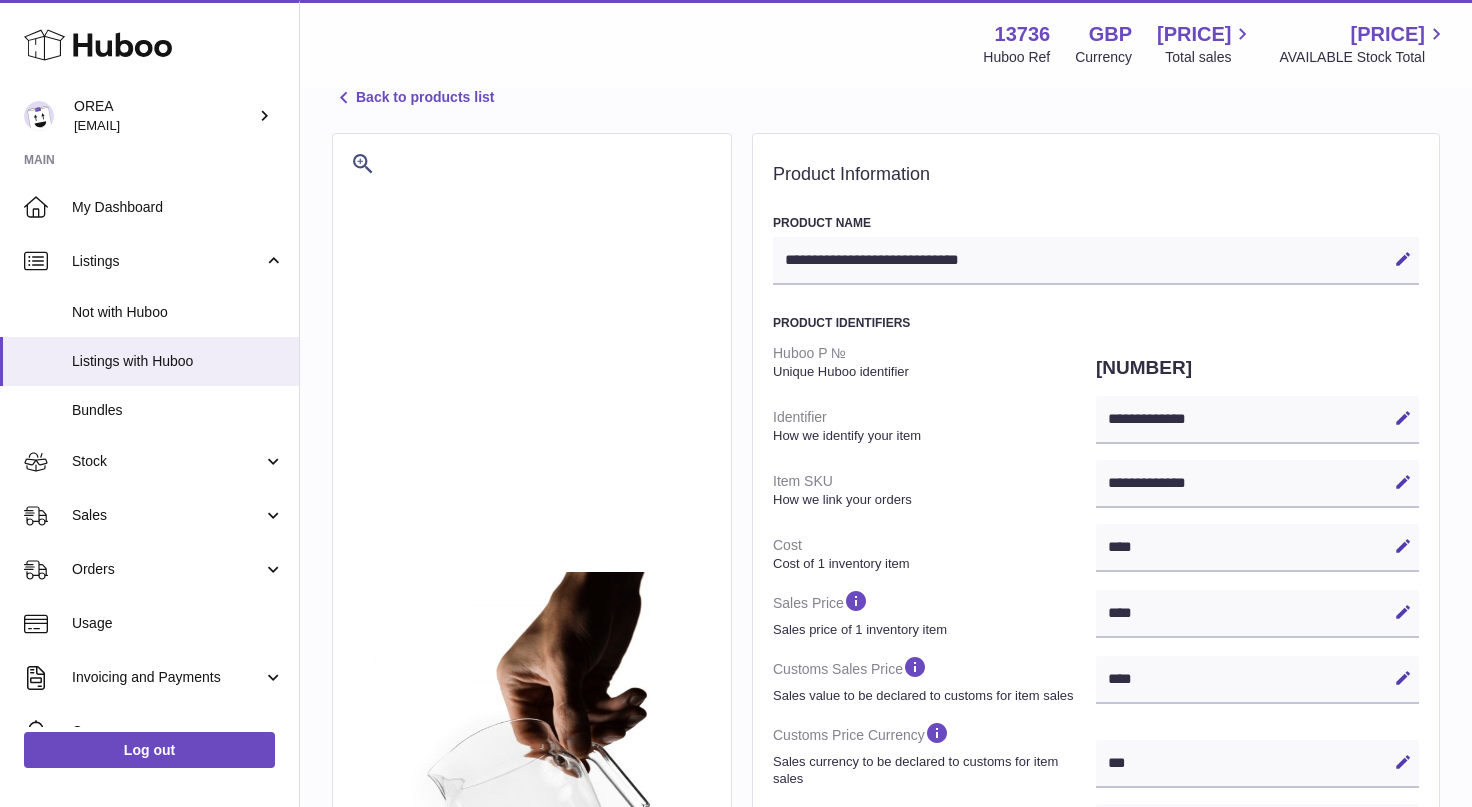 scroll, scrollTop: 42, scrollLeft: 0, axis: vertical 